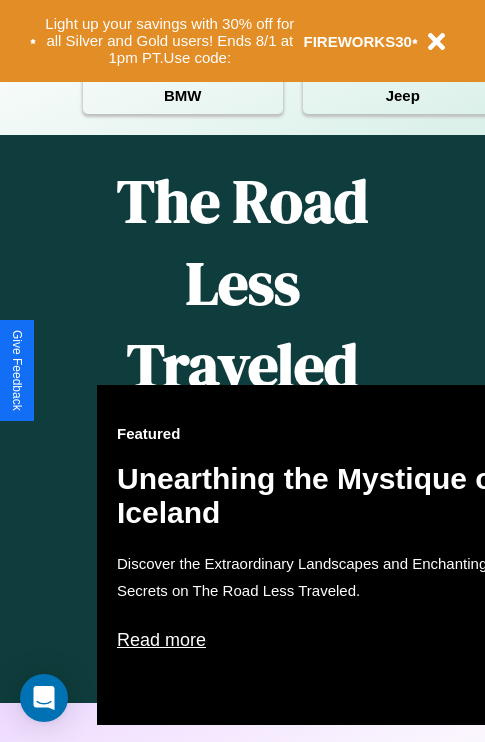 scroll, scrollTop: 817, scrollLeft: 0, axis: vertical 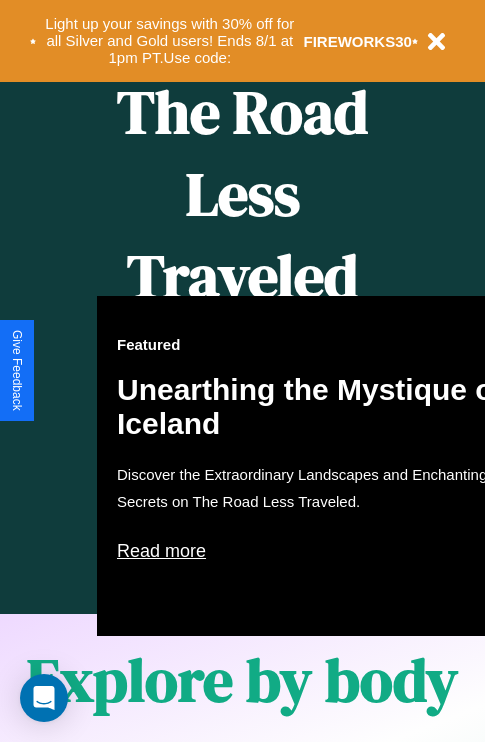 click on "Featured Unearthing the Mystique of Iceland Discover the Extraordinary Landscapes and Enchanting Secrets on The Road Less Traveled. Read more" at bounding box center [317, 466] 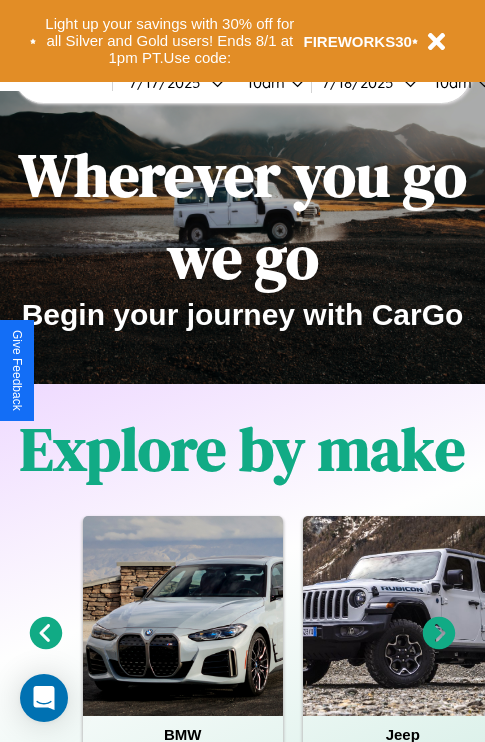scroll, scrollTop: 0, scrollLeft: 0, axis: both 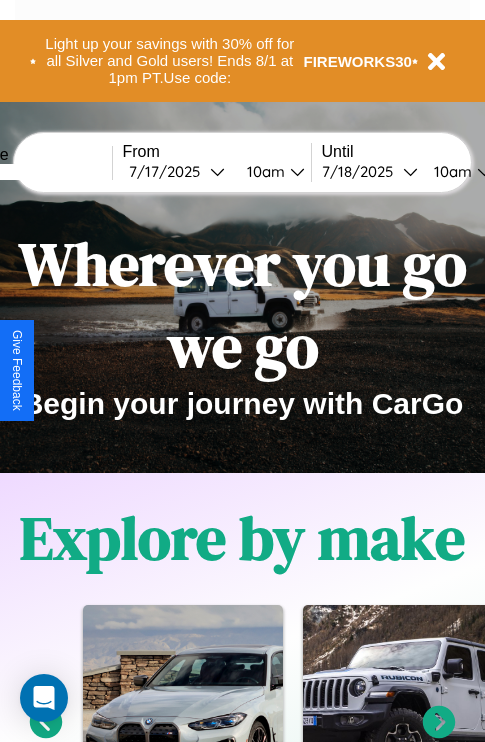 click at bounding box center (37, 172) 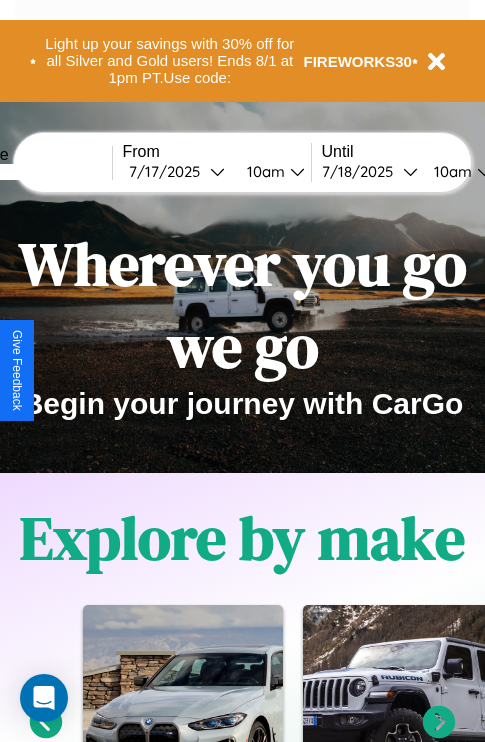 type on "******" 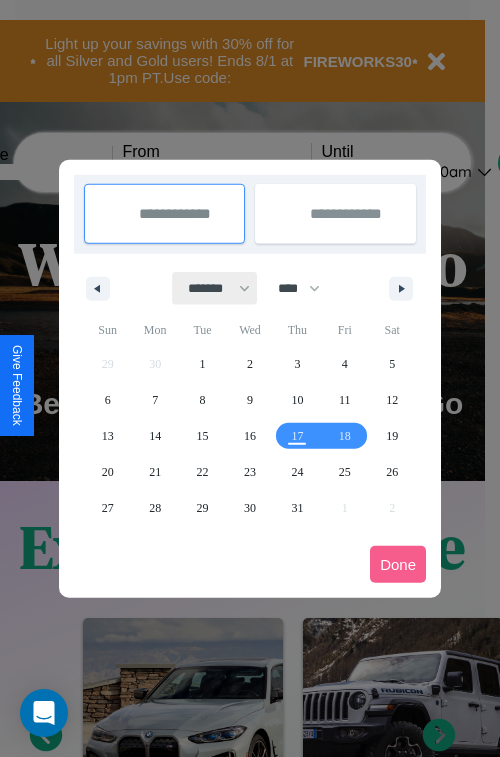 click on "******* ******** ***** ***** *** **** **** ****** ********* ******* ******** ********" at bounding box center [215, 288] 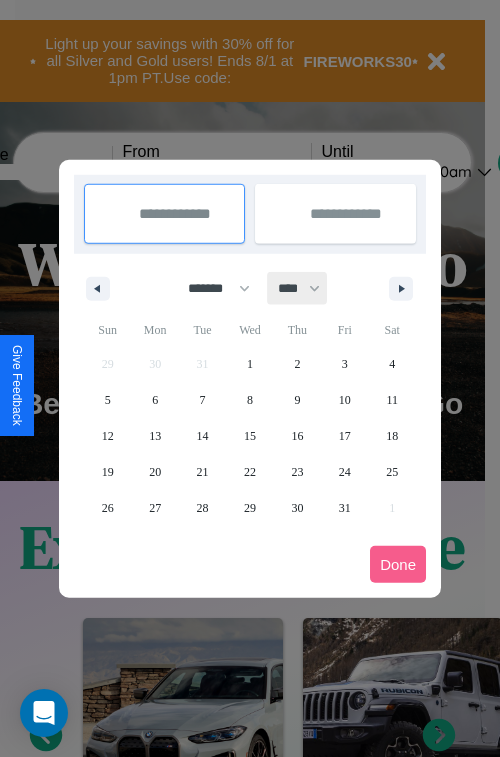 click on "**** **** **** **** **** **** **** **** **** **** **** **** **** **** **** **** **** **** **** **** **** **** **** **** **** **** **** **** **** **** **** **** **** **** **** **** **** **** **** **** **** **** **** **** **** **** **** **** **** **** **** **** **** **** **** **** **** **** **** **** **** **** **** **** **** **** **** **** **** **** **** **** **** **** **** **** **** **** **** **** **** **** **** **** **** **** **** **** **** **** **** **** **** **** **** **** **** **** **** **** **** **** **** **** **** **** **** **** **** **** **** **** **** **** **** **** **** **** **** **** ****" at bounding box center (298, 288) 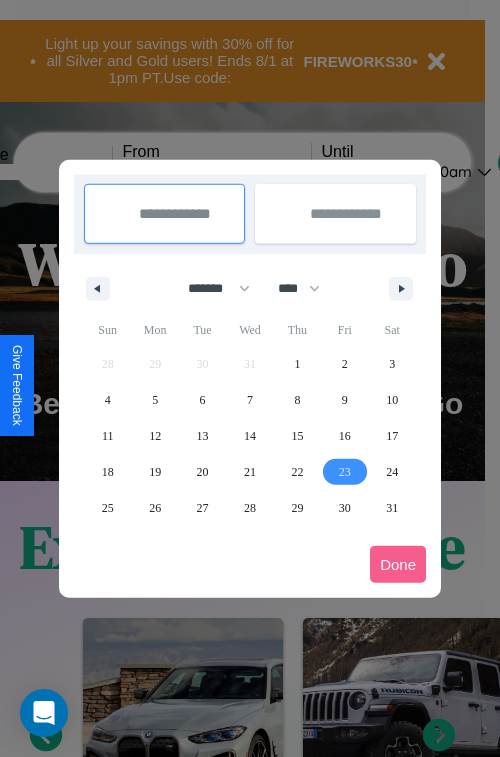 click on "23" at bounding box center [345, 472] 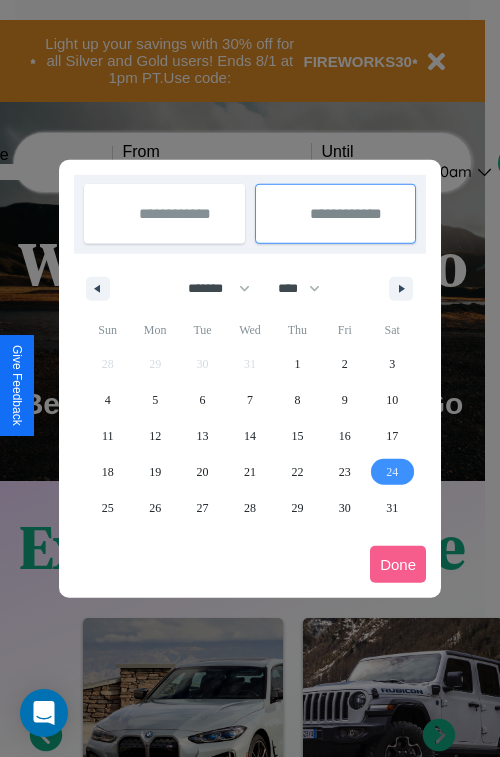 click on "24" at bounding box center (392, 472) 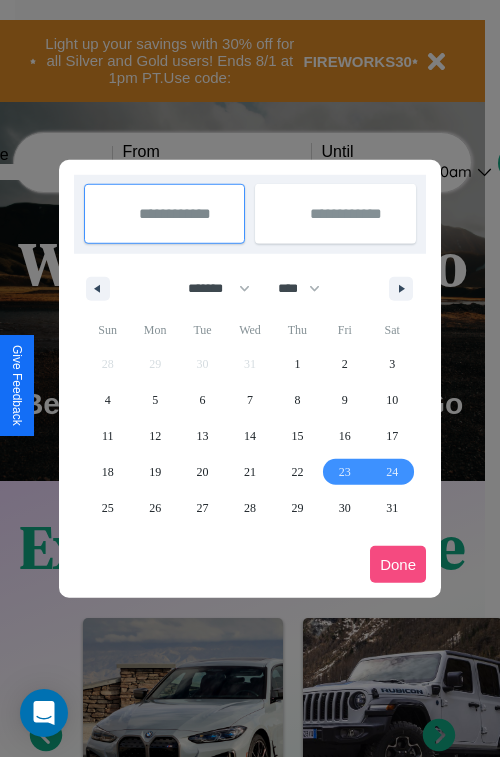 click on "Done" at bounding box center (398, 564) 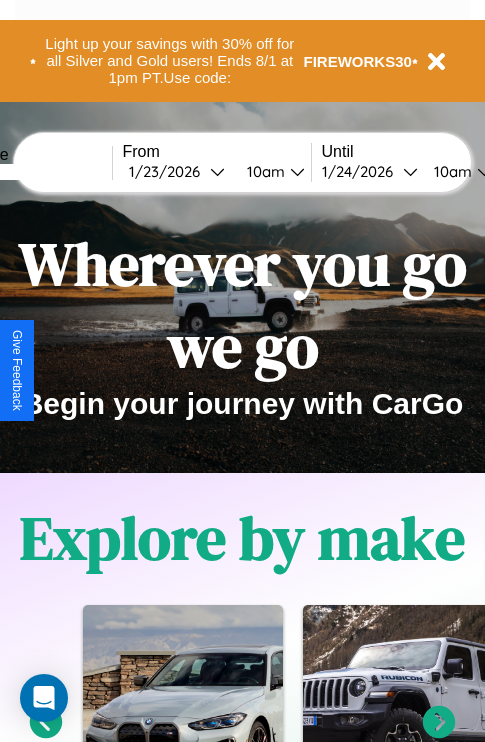 scroll, scrollTop: 0, scrollLeft: 74, axis: horizontal 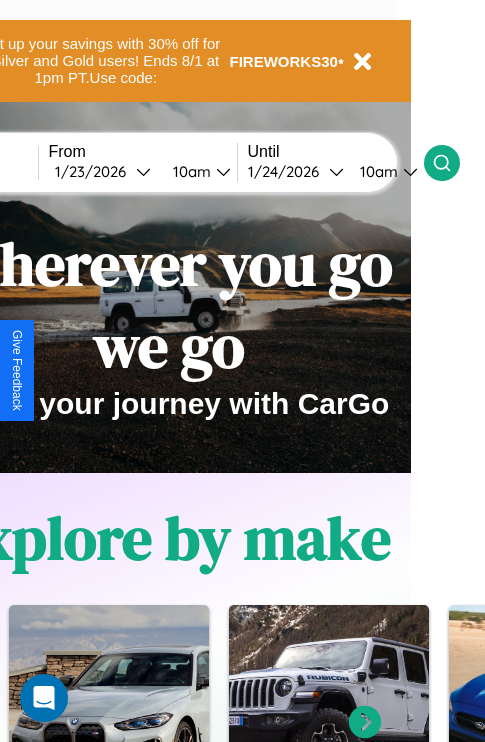 click 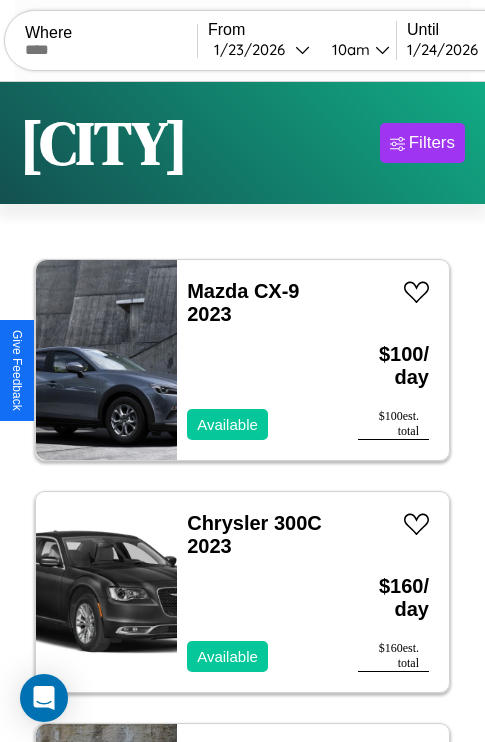 scroll, scrollTop: 94, scrollLeft: 0, axis: vertical 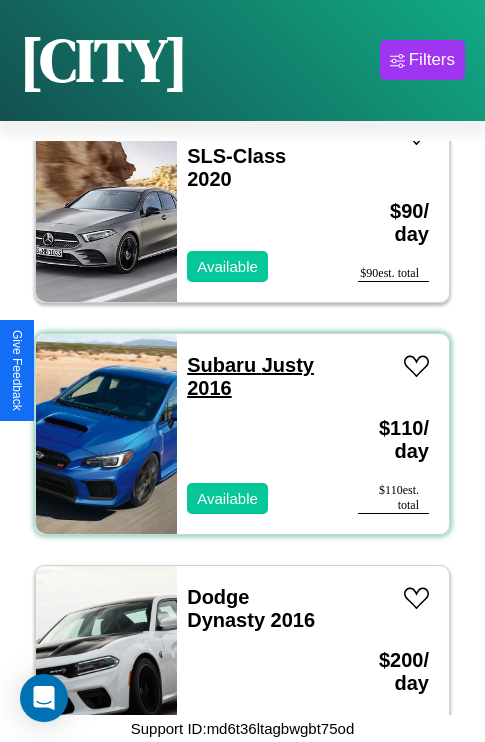 click on "Subaru   Justy   2016" at bounding box center [250, 376] 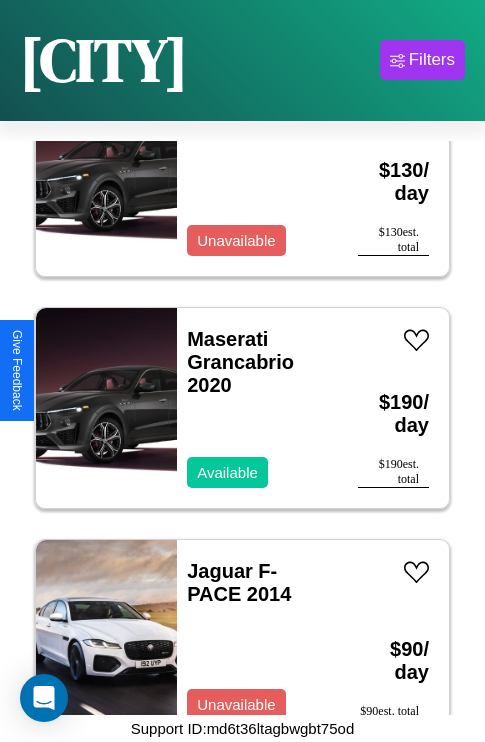scroll, scrollTop: 2859, scrollLeft: 0, axis: vertical 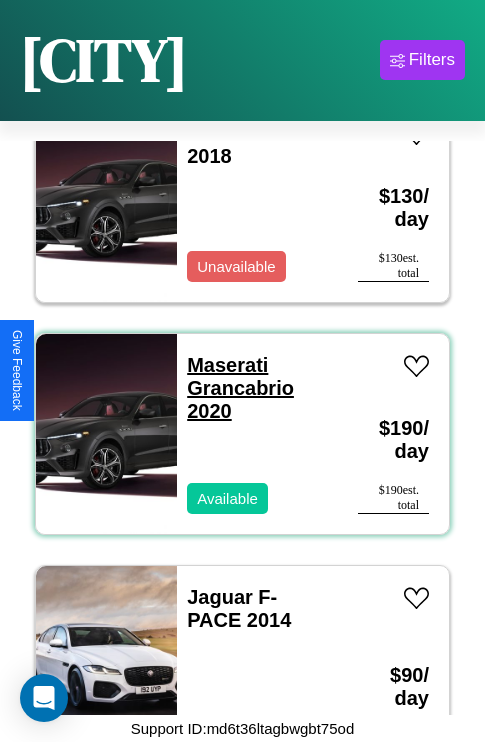 click on "Maserati   Grancabrio   2020" at bounding box center [240, 388] 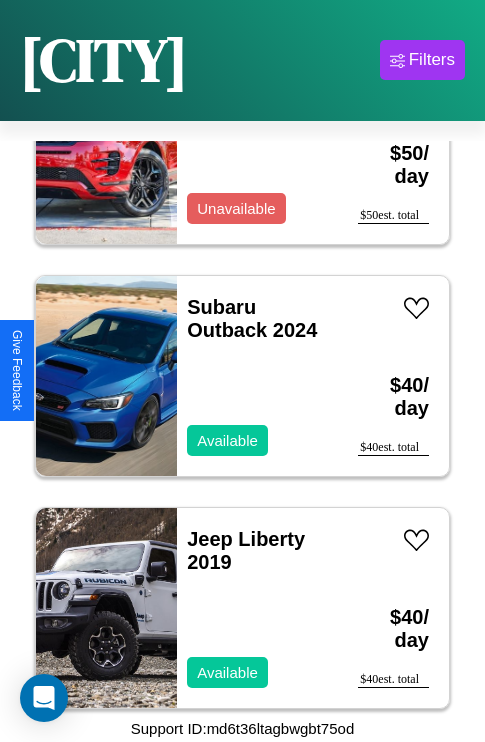scroll, scrollTop: 28686, scrollLeft: 0, axis: vertical 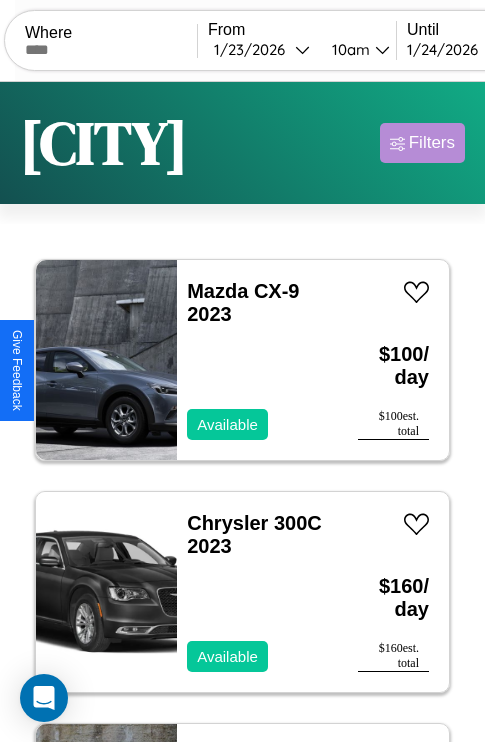 click on "Filters" at bounding box center [432, 143] 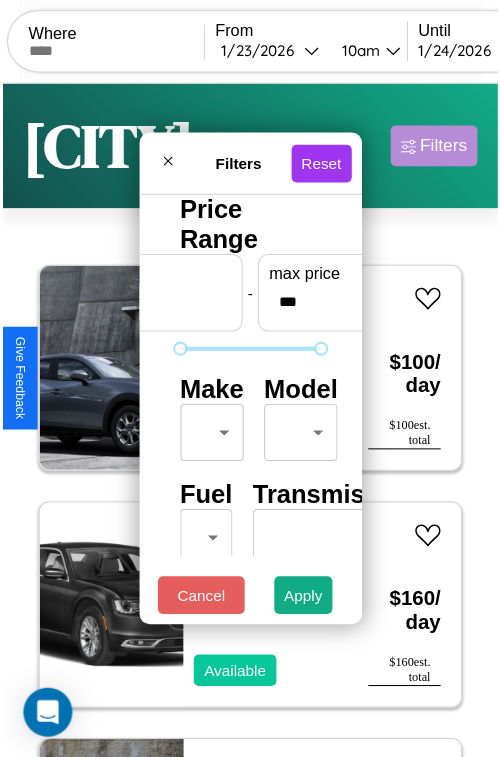 scroll, scrollTop: 59, scrollLeft: 0, axis: vertical 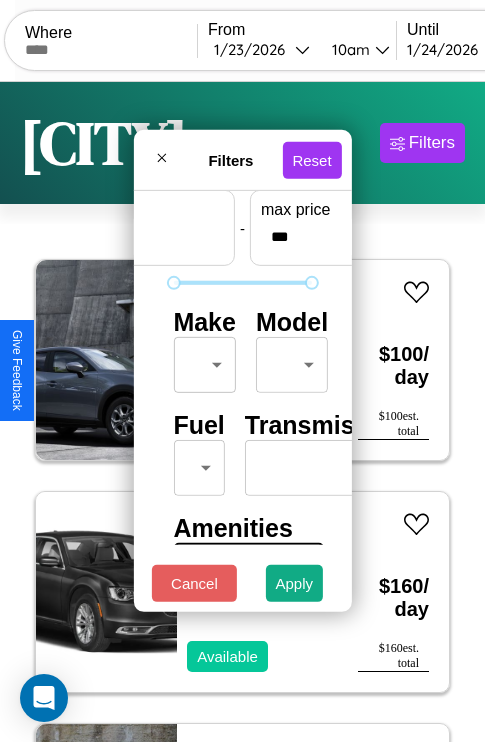 click on "CarGo Where From [DATE] [TIME] Until [DATE] [TIME] Become a Host Login Sign Up [CITY] Filters 126  cars in this area These cars can be picked up in this city. Mazda   CX-9   2023 Available $ 100  / day $ 100  est. total Chrysler   300C   2023 Available $ 160  / day $ 160  est. total Audi   A6 allroad   2024 Available $ 120  / day $ 120  est. total Acura   MDX   2014 Unavailable $ 30  / day $ 30  est. total Jeep   Wrangler   2014 Available $ 200  / day $ 200  est. total Ferrari   Testarossa   2024 Available $ 130  / day $ 130  est. total Infiniti   JX35   2023 Available $ 60  / day $ 60  est. total Alfa Romeo   4C   2014 Available $ 110  / day $ 110  est. total Kia   Telluride   2023 Available $ 100  / day $ 100  est. total Honda   CTX700   2014 Available $ 110  / day $ 110  est. total Infiniti   QX30   2017 Available $ 170  / day $ 170  est. total Fiat   Brava   2019 Available $ 100  / day $ 100  est. total Maserati   228   2018 Unavailable $ 130  / day $ 130  est. total Maserati   Grancabrio   2020" at bounding box center (242, 412) 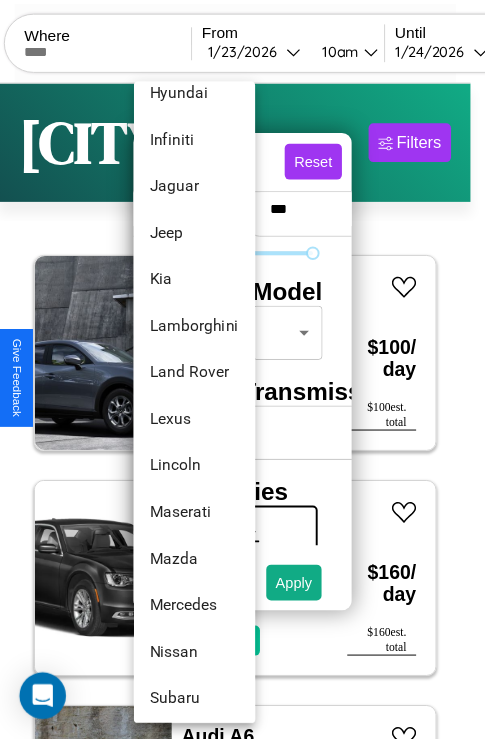 scroll, scrollTop: 902, scrollLeft: 0, axis: vertical 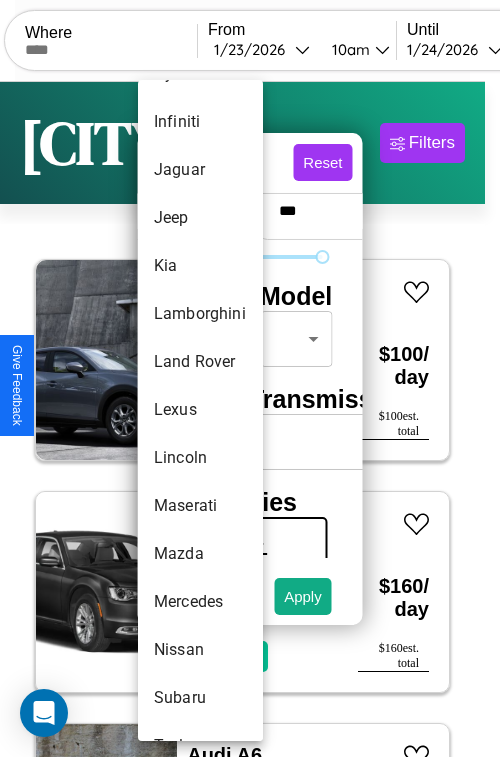 click on "Lexus" at bounding box center (200, 410) 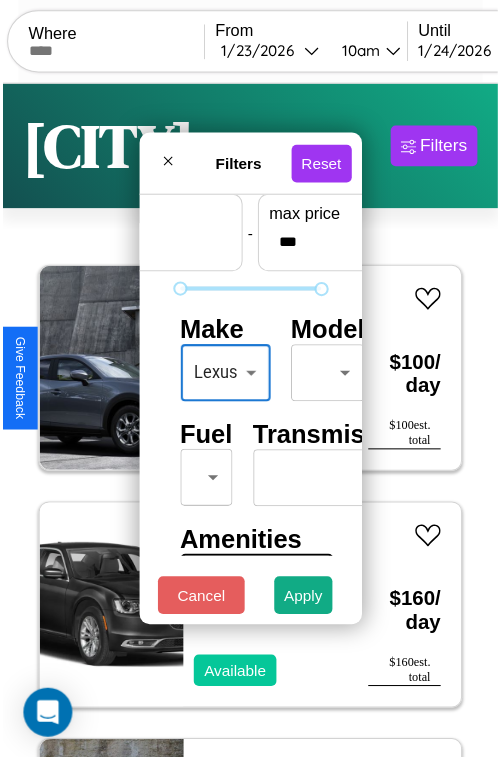 scroll, scrollTop: 59, scrollLeft: 11, axis: both 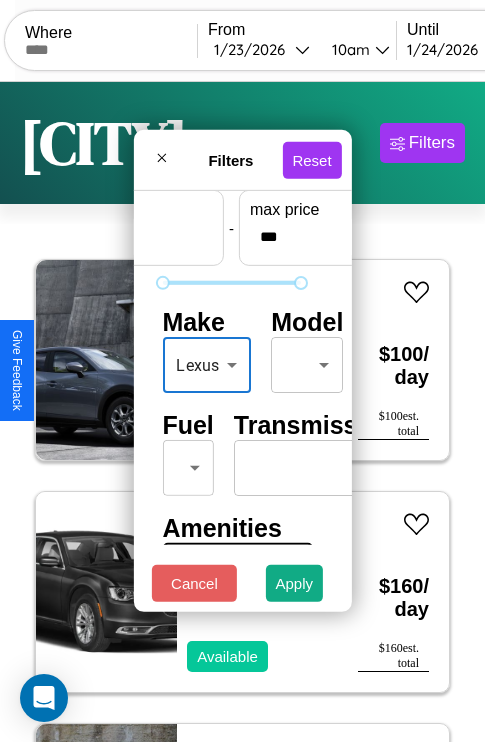 click on "CarGo Where From [DATE] [TIME] Until [DATE] [TIME] Become a Host Login Sign Up [CITY] Filters 126  cars in this area These cars can be picked up in this city. Mazda   CX-9   2023 Available $ 100  / day $ 100  est. total Chrysler   300C   2023 Available $ 160  / day $ 160  est. total Audi   A6 allroad   2024 Available $ 120  / day $ 120  est. total Acura   MDX   2014 Unavailable $ 30  / day $ 30  est. total Jeep   Wrangler   2014 Available $ 200  / day $ 200  est. total Ferrari   Testarossa   2024 Available $ 130  / day $ 130  est. total Infiniti   JX35   2023 Available $ 60  / day $ 60  est. total Alfa Romeo   4C   2014 Available $ 110  / day $ 110  est. total Kia   Telluride   2023 Available $ 100  / day $ 100  est. total Honda   CTX700   2014 Available $ 110  / day $ 110  est. total Infiniti   QX30   2017 Available $ 170  / day $ 170  est. total Fiat   Brava   2019 Available $ 100  / day $ 100  est. total Maserati   228   2018 Unavailable $ 130  / day $ 130  est. total Maserati   Grancabrio   2020" at bounding box center (242, 412) 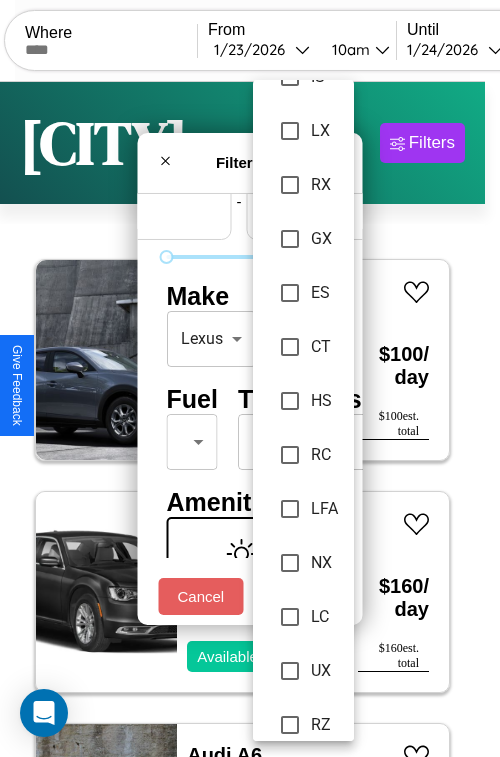scroll, scrollTop: 321, scrollLeft: 0, axis: vertical 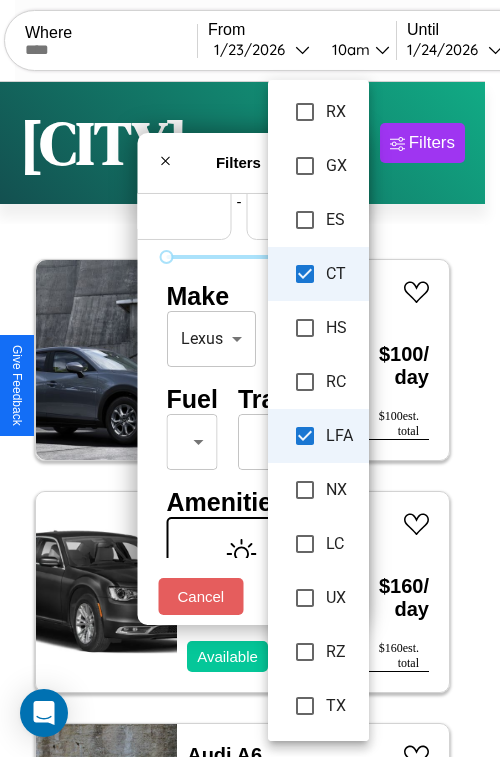 type on "*********" 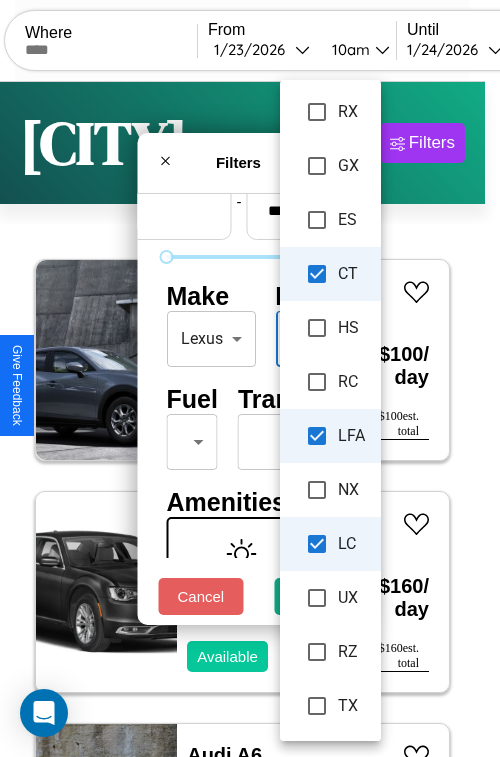 click at bounding box center (250, 378) 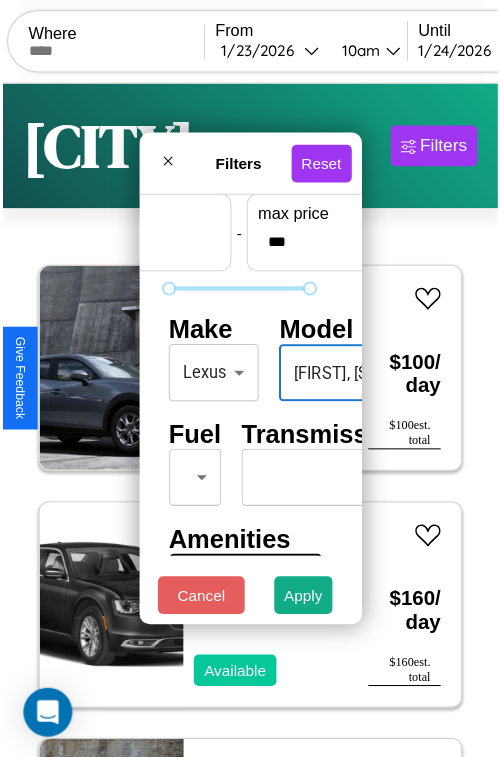 scroll, scrollTop: 162, scrollLeft: 11, axis: both 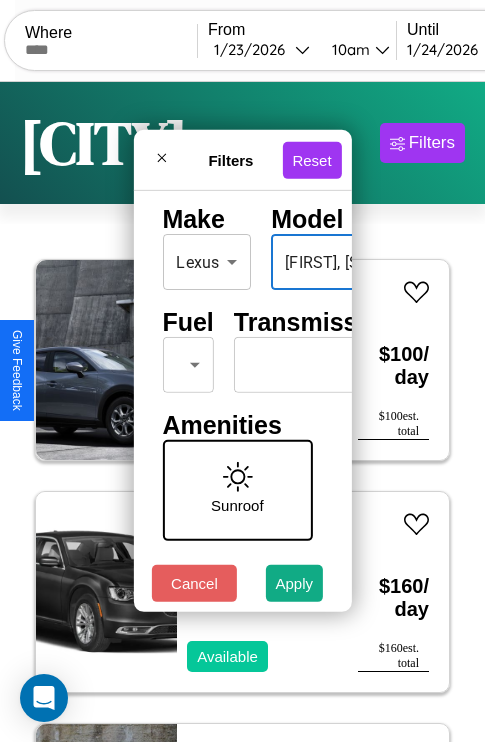 click on "CarGo Where From [DATE] [TIME] Until [DATE] [TIME] Become a Host Login Sign Up [CITY] Filters 126  cars in this area These cars can be picked up in this city. Mazda   CX-9   2023 Available $ 100  / day $ 100  est. total Chrysler   300C   2023 Available $ 160  / day $ 160  est. total Audi   A6 allroad   2024 Available $ 120  / day $ 120  est. total Acura   MDX   2014 Unavailable $ 30  / day $ 30  est. total Jeep   Wrangler   2014 Available $ 200  / day $ 200  est. total Ferrari   Testarossa   2024 Available $ 130  / day $ 130  est. total Infiniti   JX35   2023 Available $ 60  / day $ 60  est. total Alfa Romeo   4C   2014 Available $ 110  / day $ 110  est. total Kia   Telluride   2023 Available $ 100  / day $ 100  est. total Honda   CTX700   2014 Available $ 110  / day $ 110  est. total Infiniti   QX30   2017 Available $ 170  / day $ 170  est. total Fiat   Brava   2019 Available $ 100  / day $ 100  est. total Maserati   228   2018 Unavailable $ 130  / day $ 130  est. total Maserati   Grancabrio   2020" at bounding box center (242, 412) 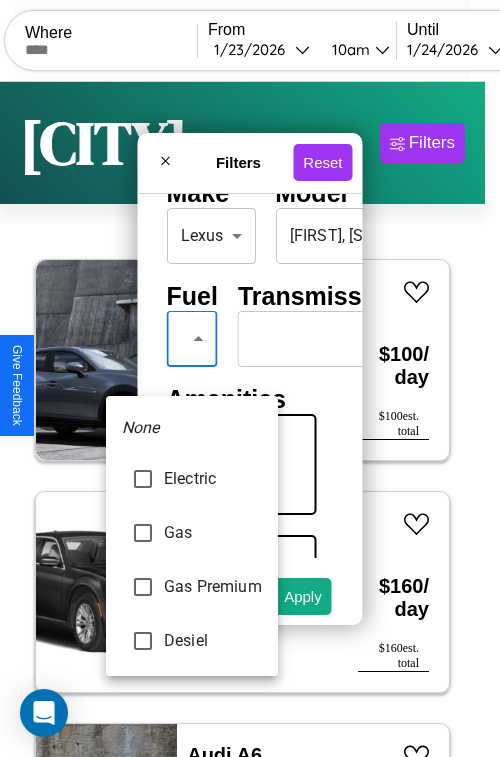 type on "***" 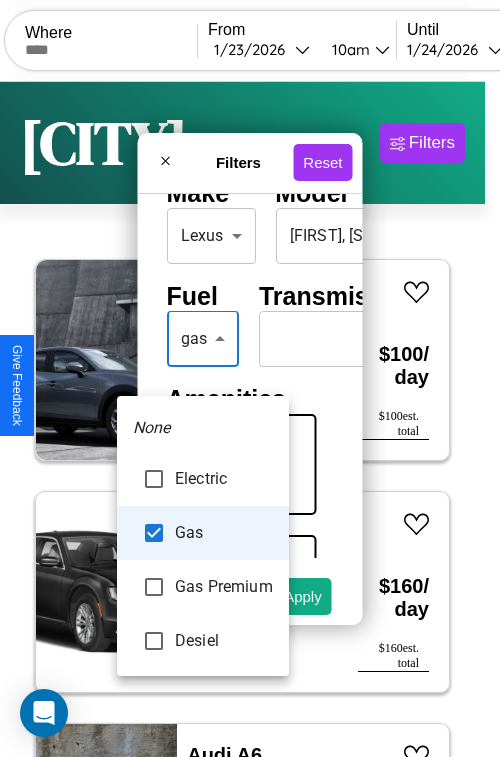 click at bounding box center [250, 378] 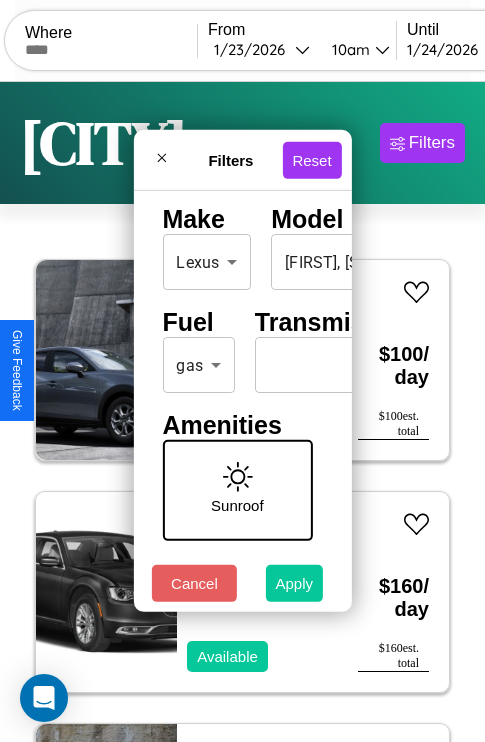 click on "Apply" at bounding box center [295, 583] 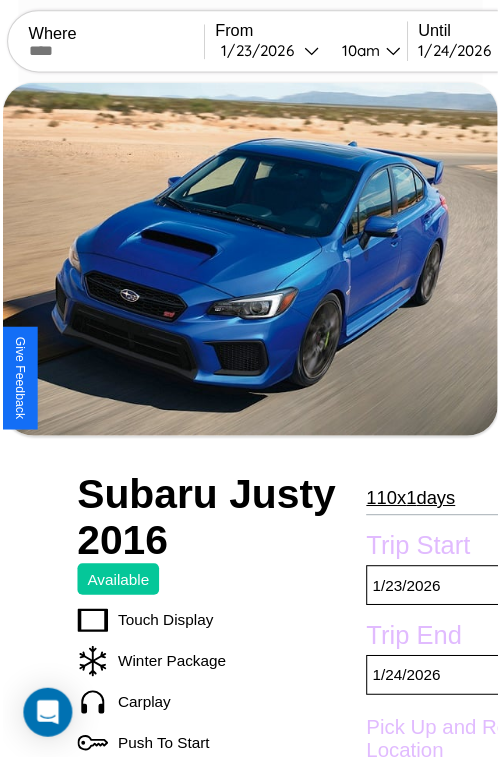 scroll, scrollTop: 623, scrollLeft: 91, axis: both 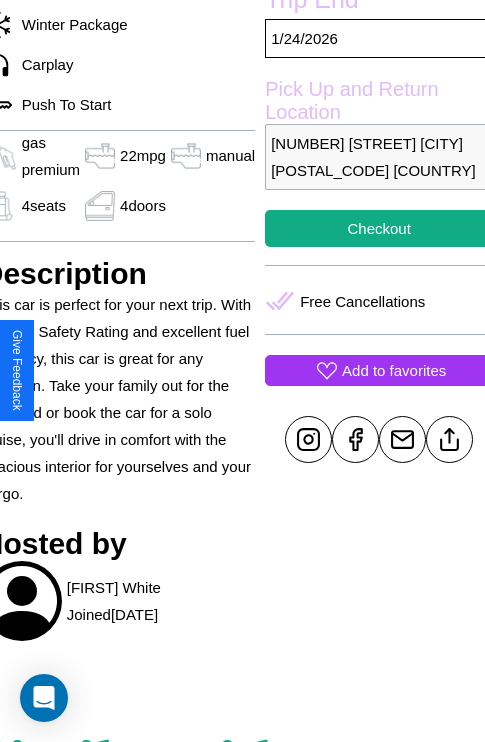 click on "Add to favorites" at bounding box center (394, 370) 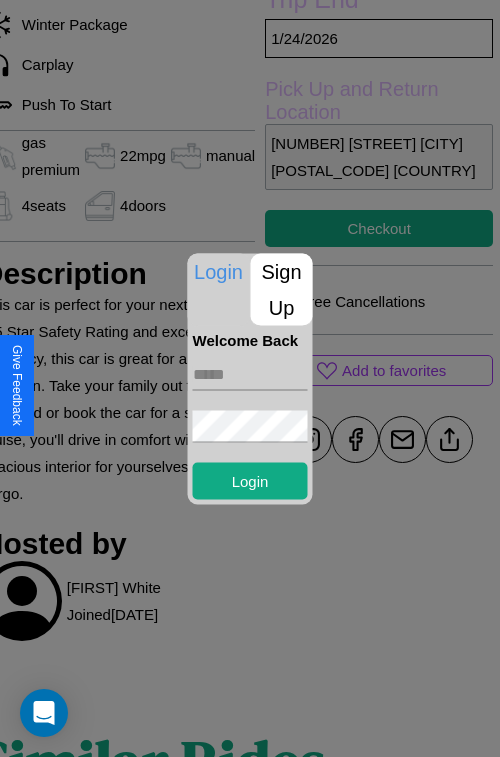 click on "Sign Up" at bounding box center [282, 289] 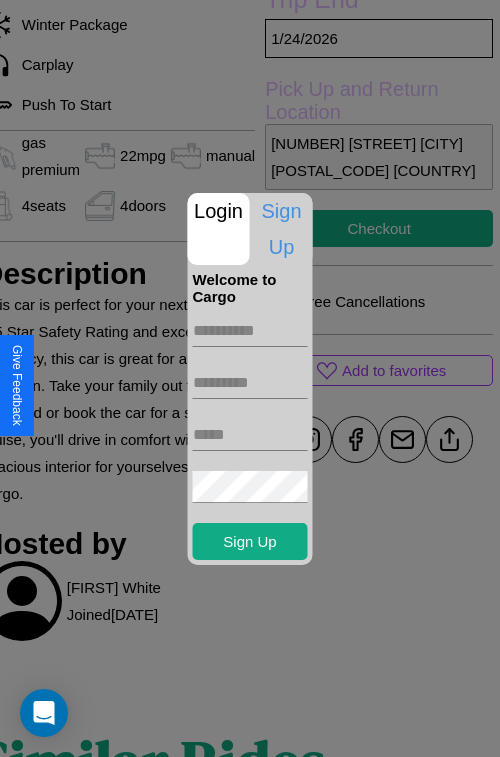 click at bounding box center (250, 331) 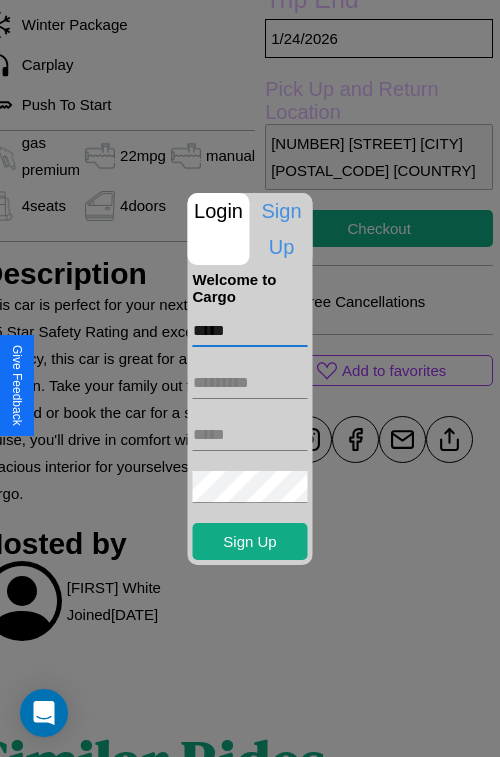 type on "*****" 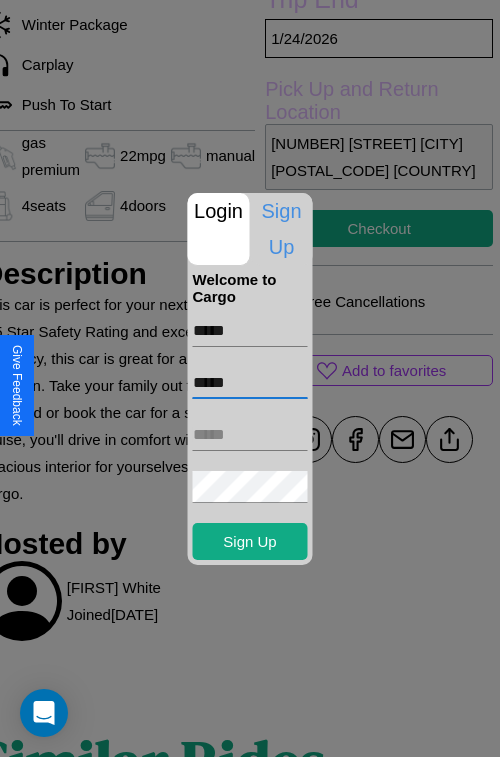 type on "*****" 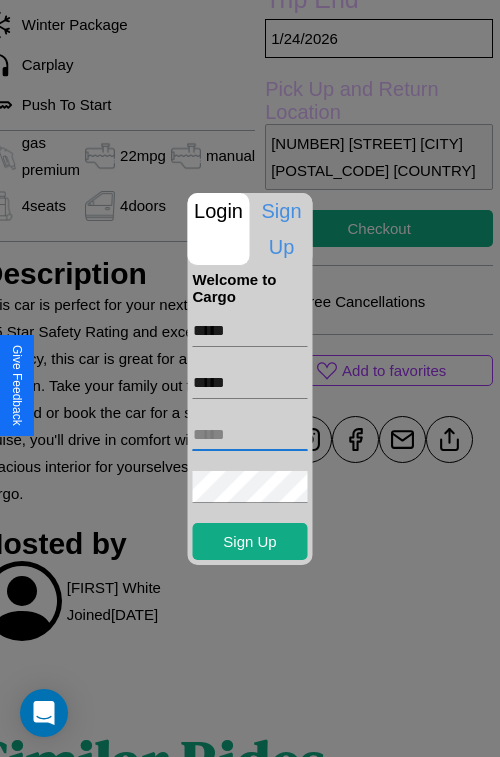 click at bounding box center (250, 435) 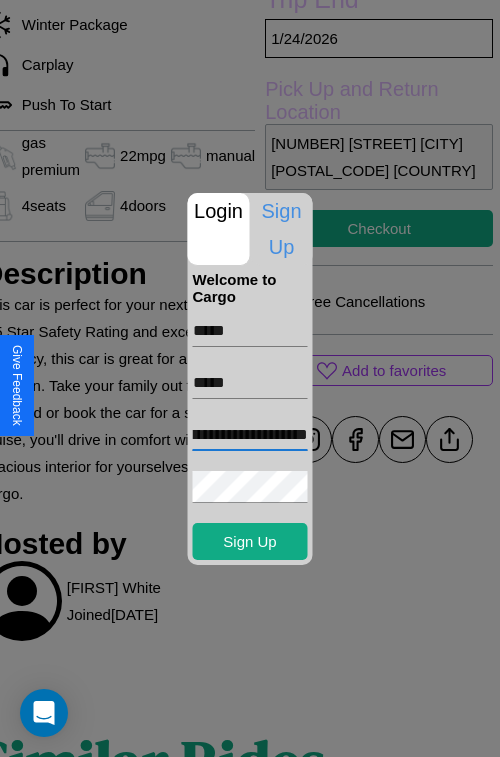 scroll, scrollTop: 0, scrollLeft: 57, axis: horizontal 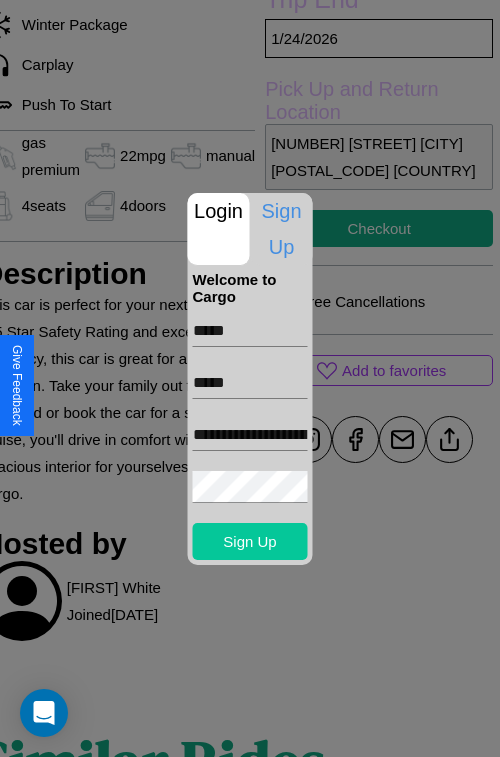 click on "Sign Up" at bounding box center [250, 541] 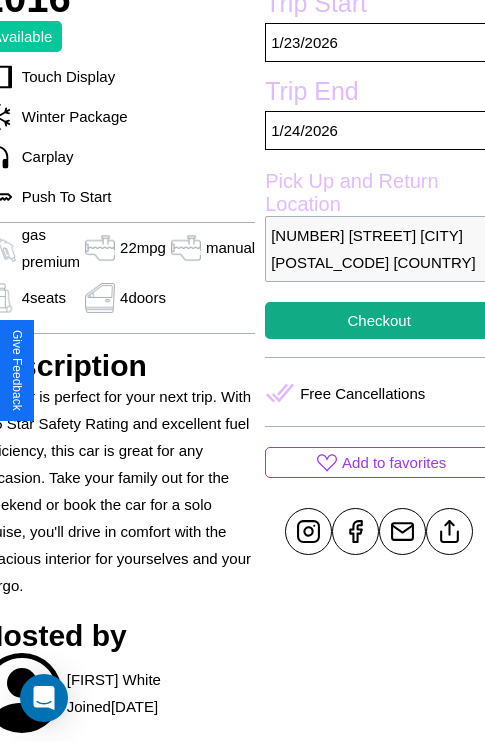 scroll, scrollTop: 481, scrollLeft: 91, axis: both 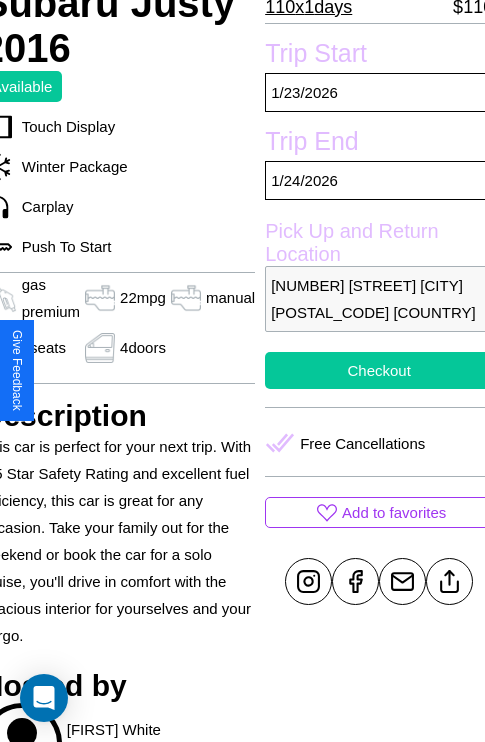 click on "Checkout" at bounding box center [379, 370] 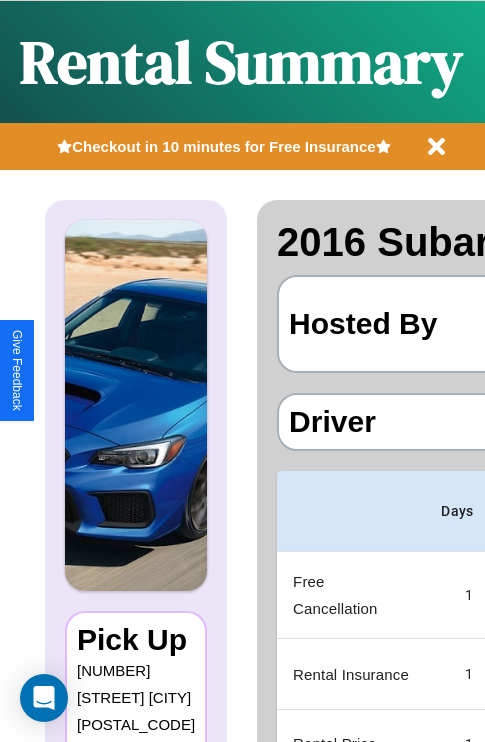 scroll, scrollTop: 0, scrollLeft: 378, axis: horizontal 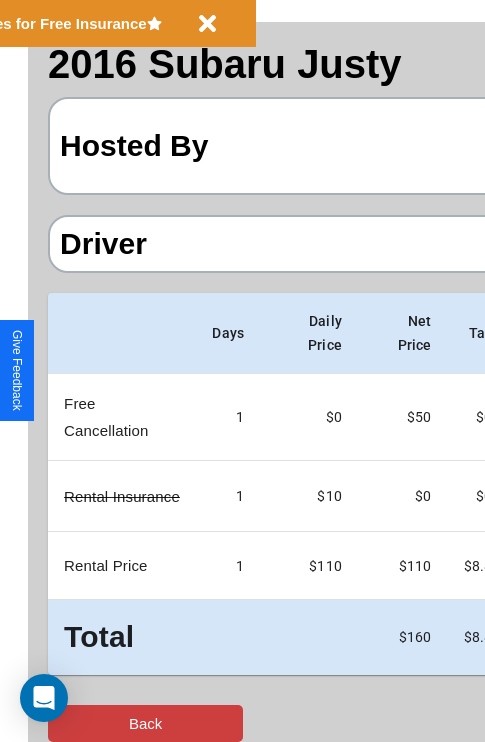 click on "Back" at bounding box center (145, 723) 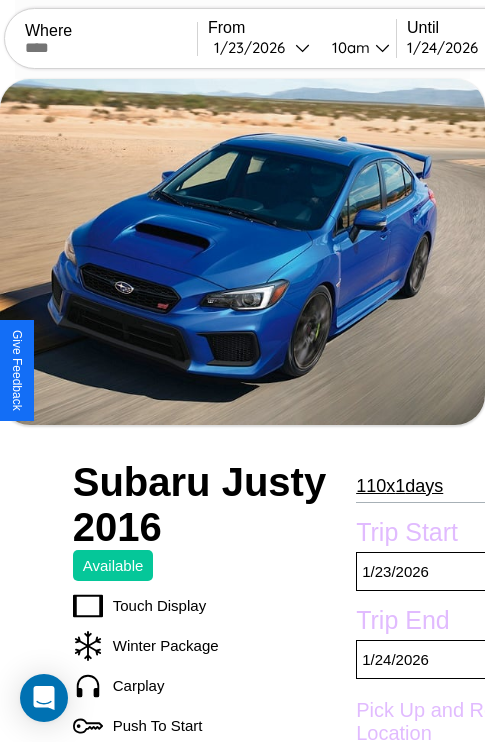 scroll, scrollTop: 409, scrollLeft: 91, axis: both 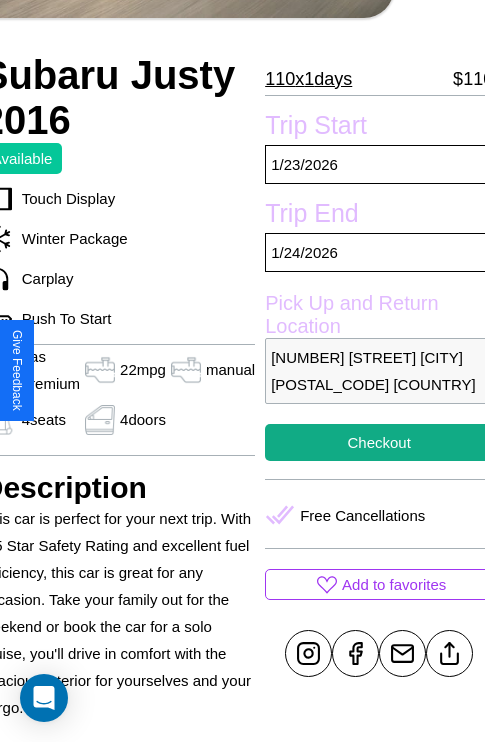 click on "4729 Chestnut Street  Madrid  55769 Spain" at bounding box center [379, 371] 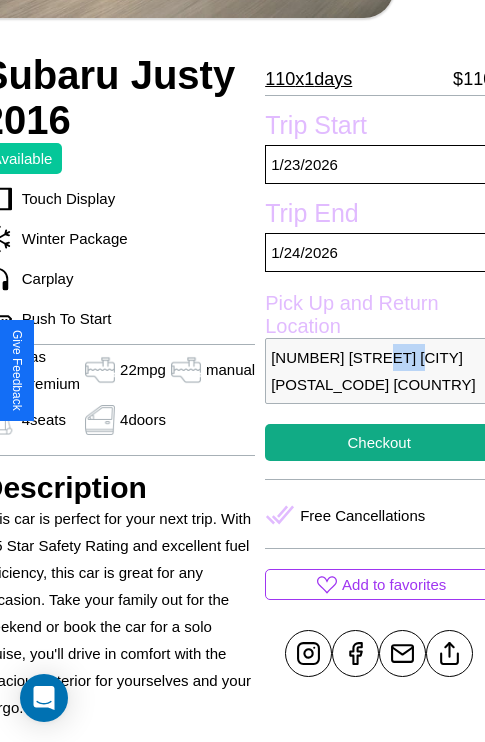 click on "4729 Chestnut Street  Madrid  55769 Spain" at bounding box center (379, 371) 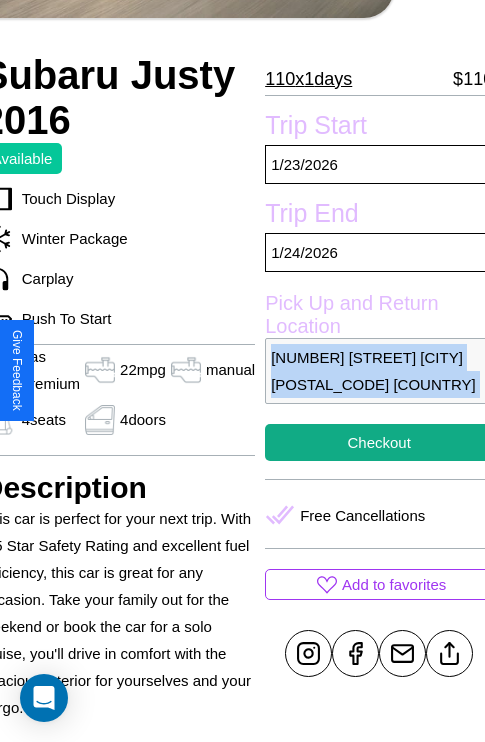 click on "4729 Chestnut Street  Madrid  55769 Spain" at bounding box center (379, 371) 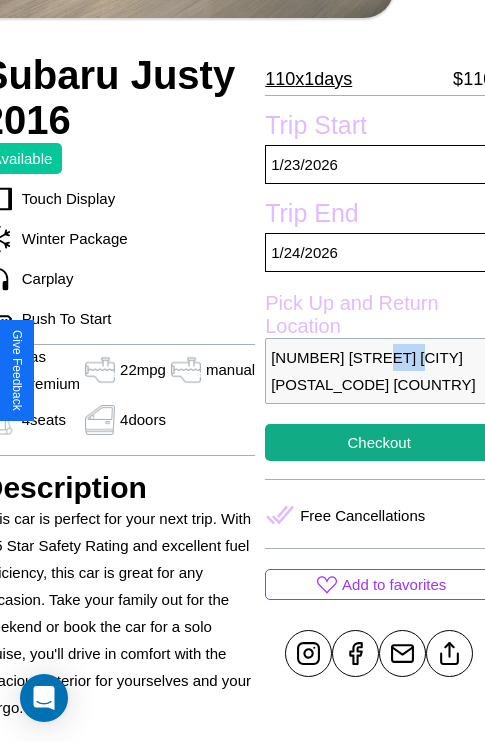click on "4729 Chestnut Street  Madrid  55769 Spain" at bounding box center [379, 371] 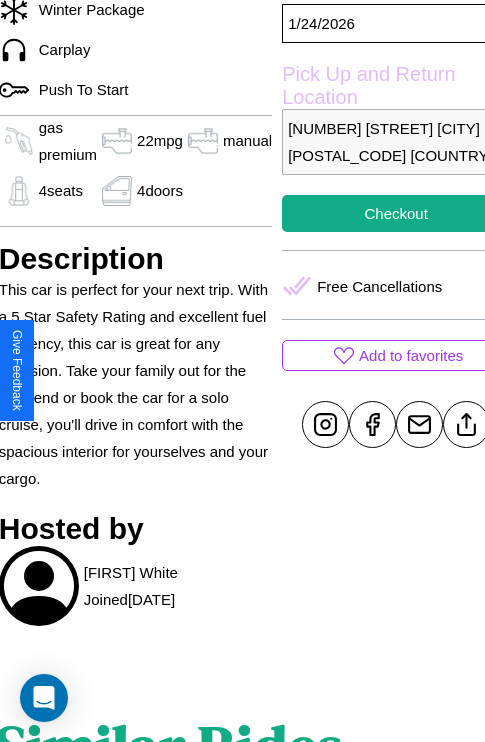 scroll, scrollTop: 651, scrollLeft: 73, axis: both 